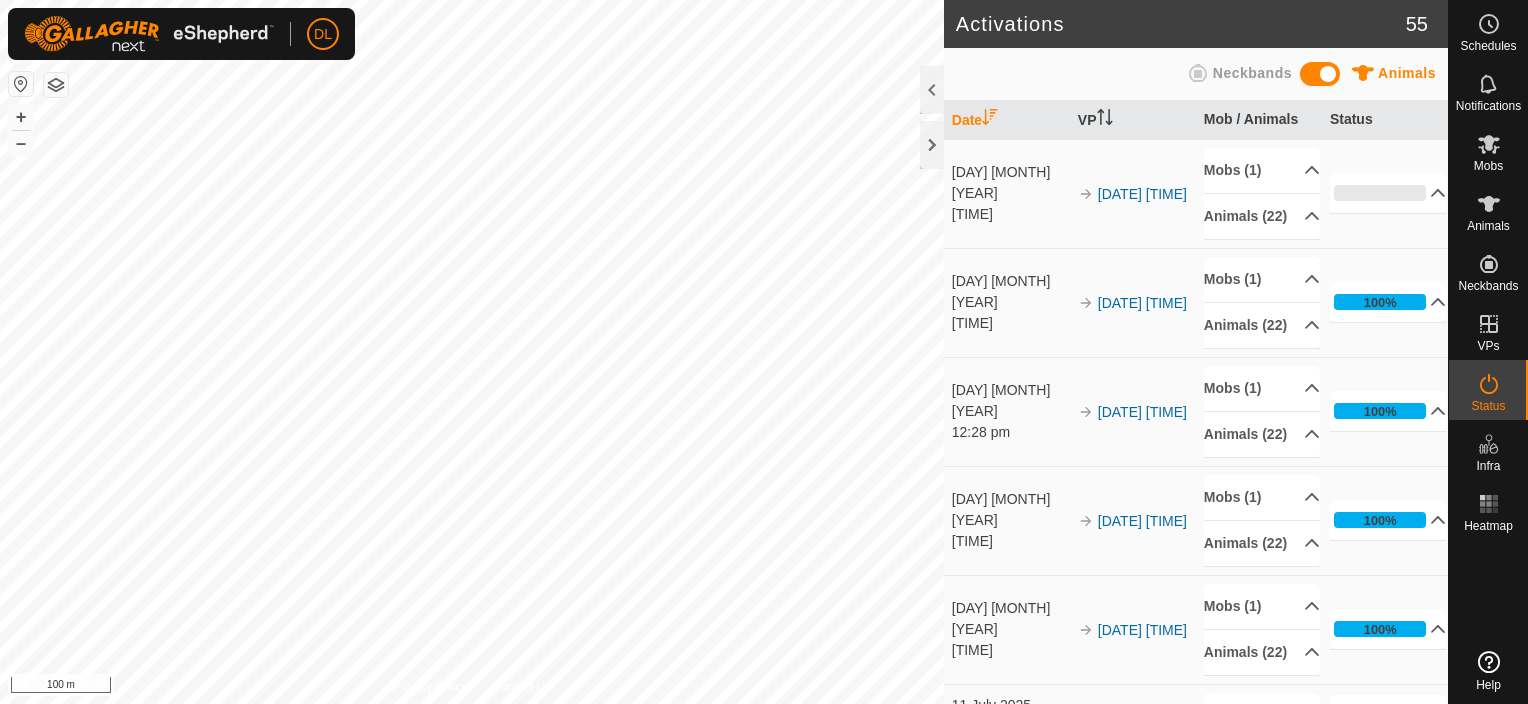 scroll, scrollTop: 0, scrollLeft: 0, axis: both 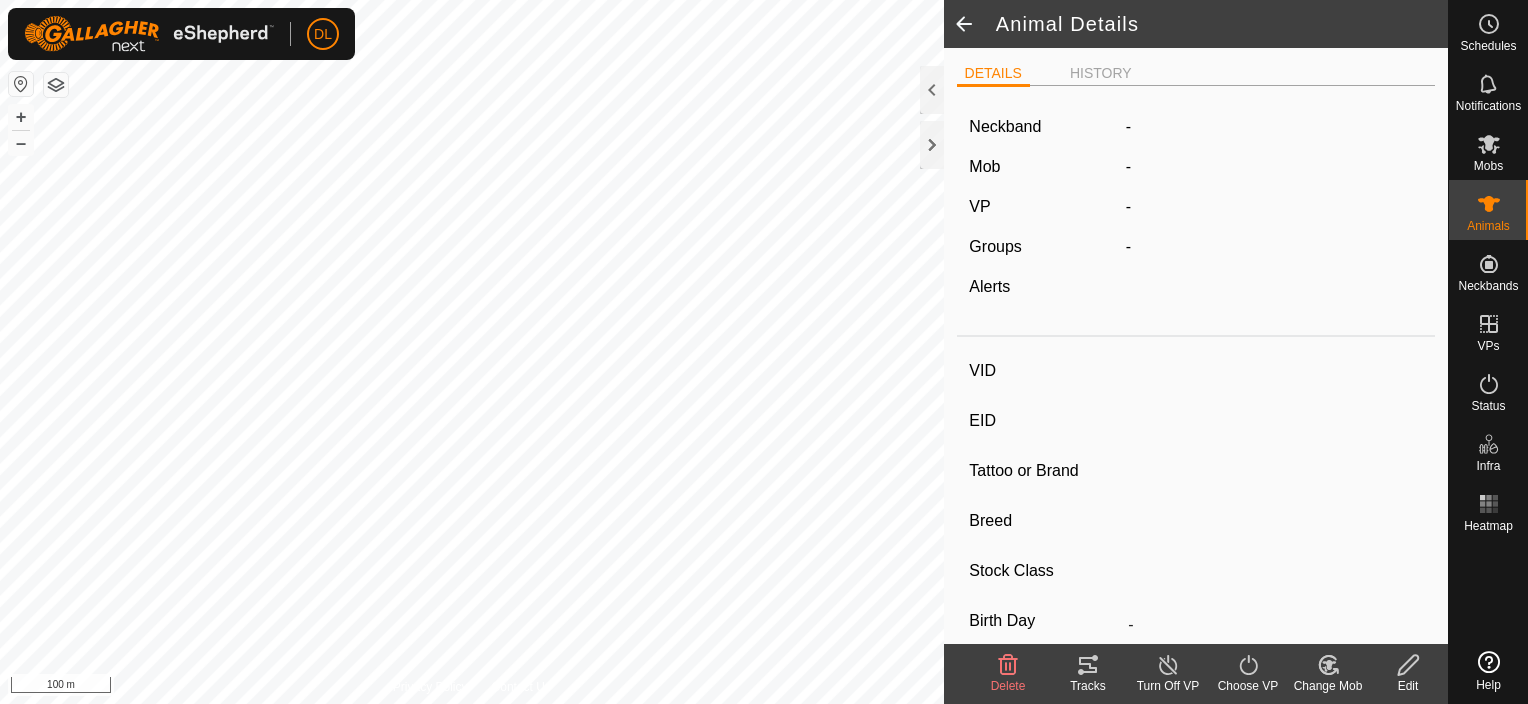 type on "[NUMBER]" 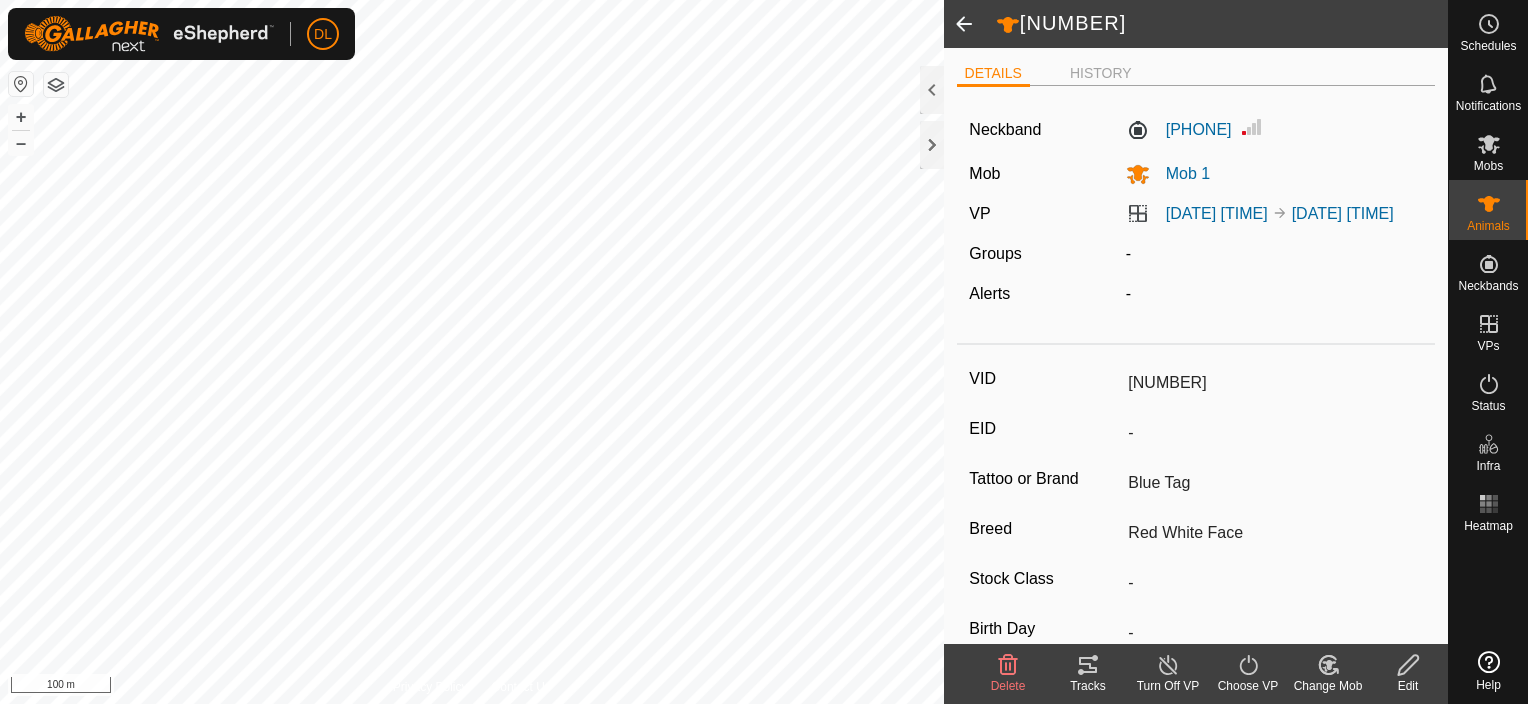 click 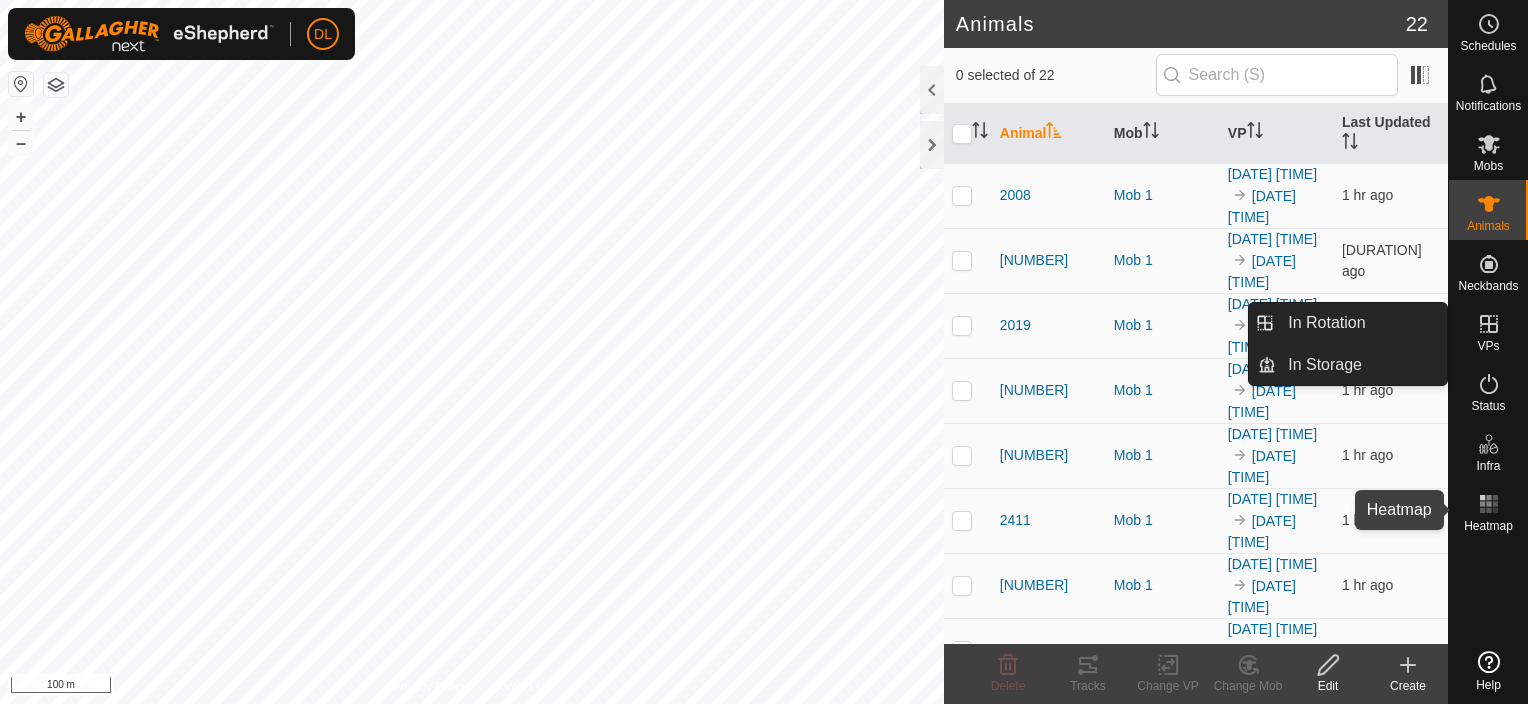 click 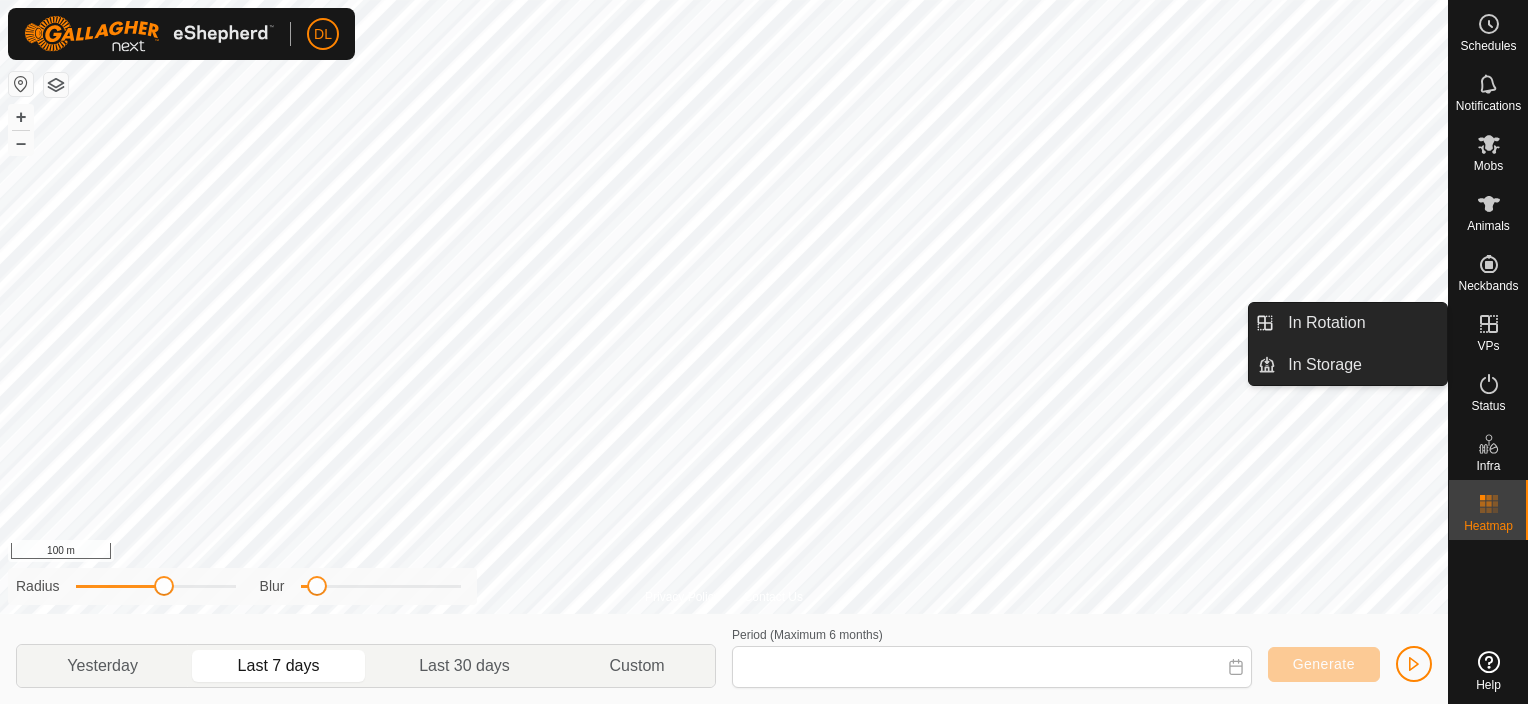 type on "[DATE] - [DATE]" 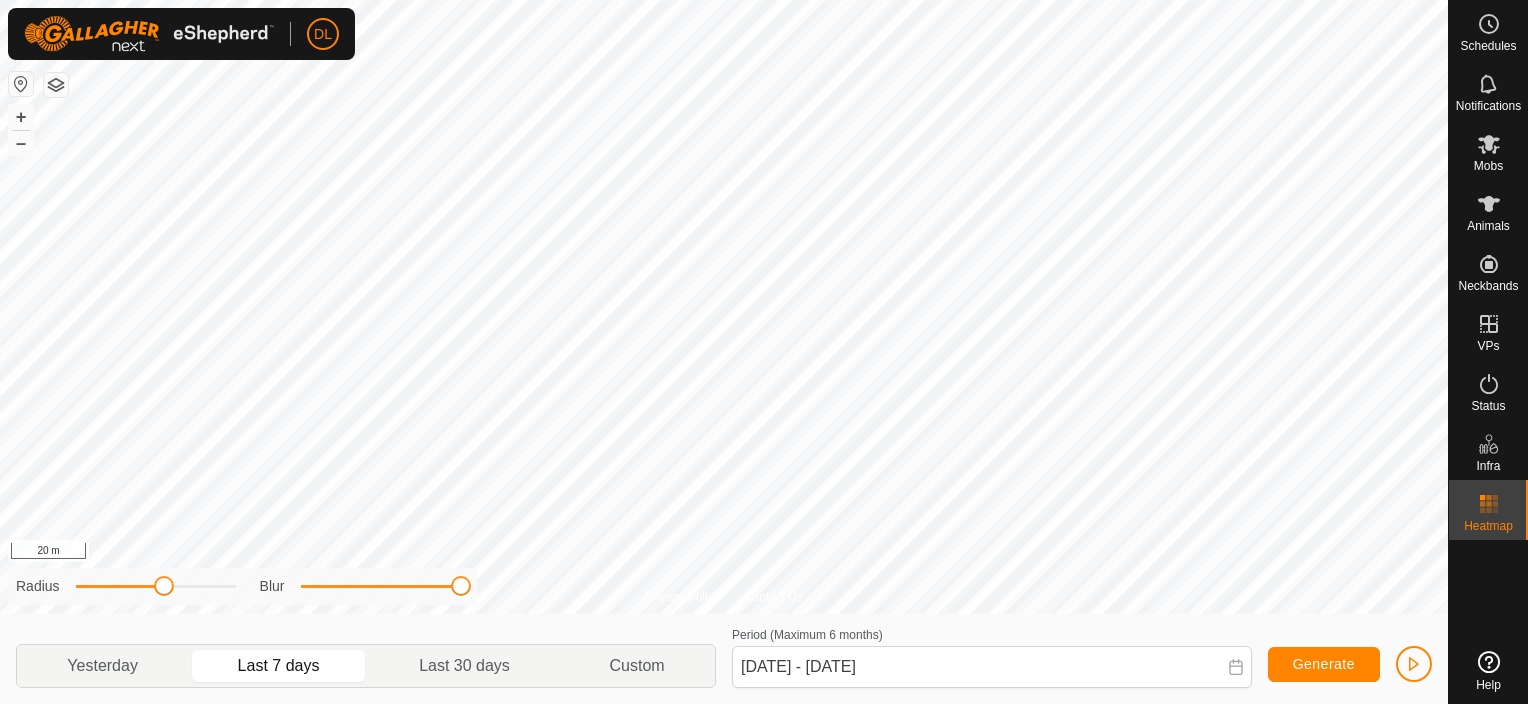 drag, startPoint x: 311, startPoint y: 586, endPoint x: 473, endPoint y: 620, distance: 165.52945 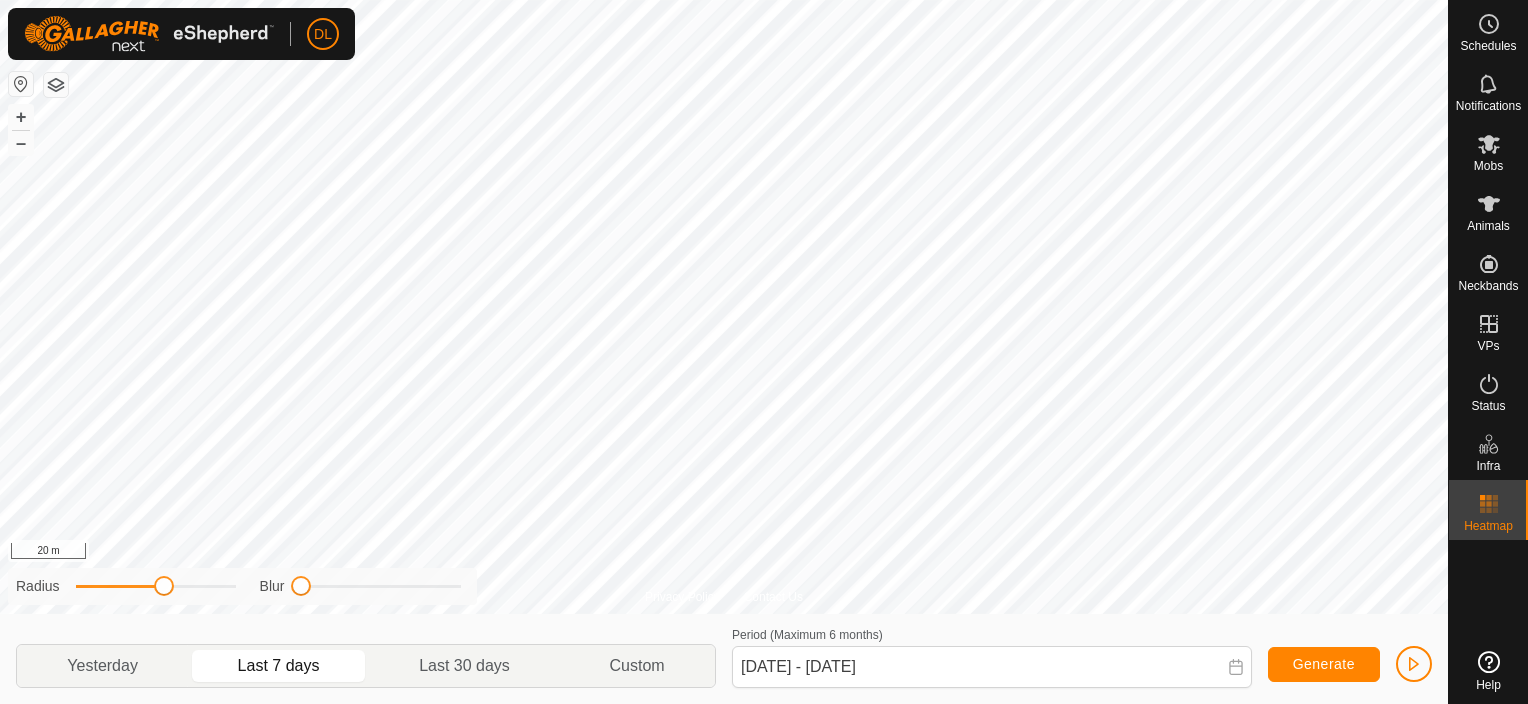 drag, startPoint x: 464, startPoint y: 588, endPoint x: 304, endPoint y: 600, distance: 160.44937 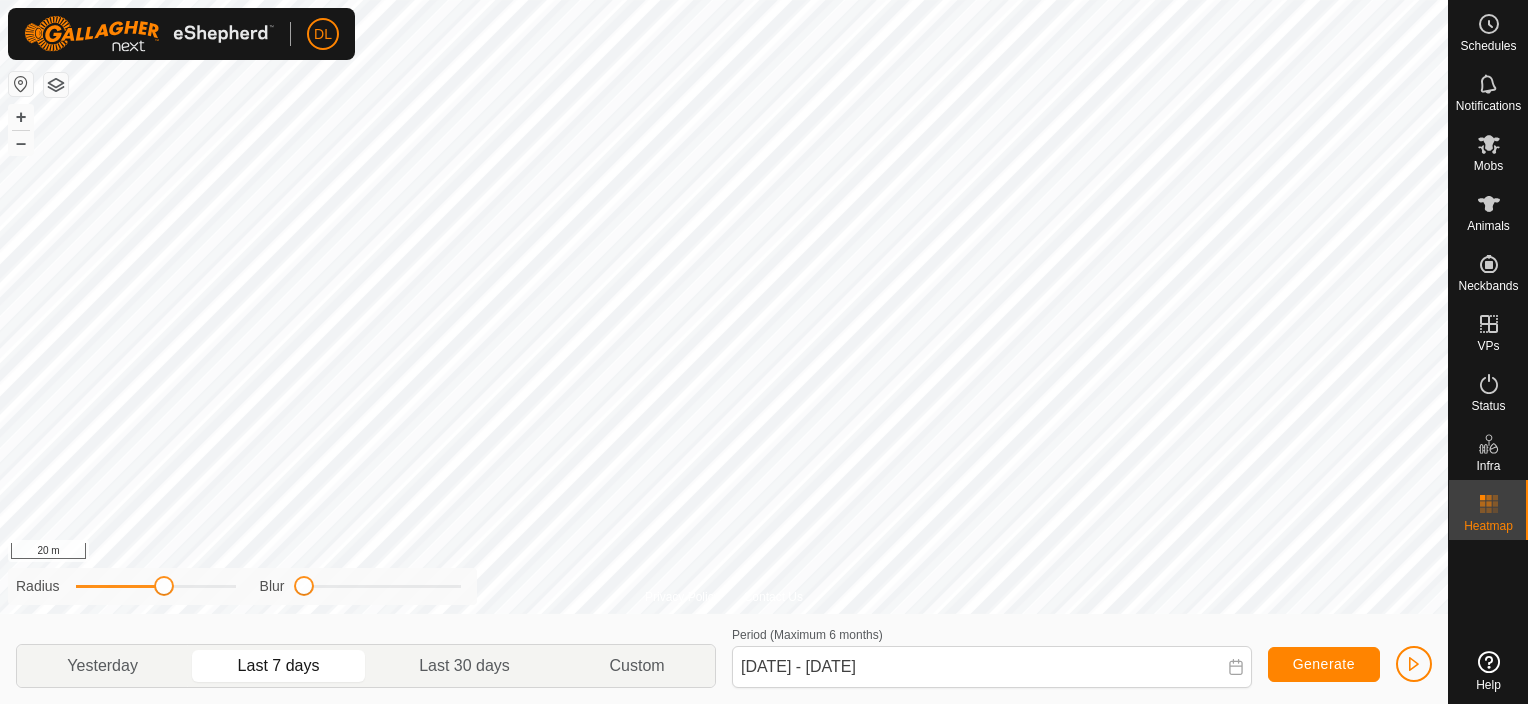 drag, startPoint x: 319, startPoint y: 599, endPoint x: 331, endPoint y: 596, distance: 12.369317 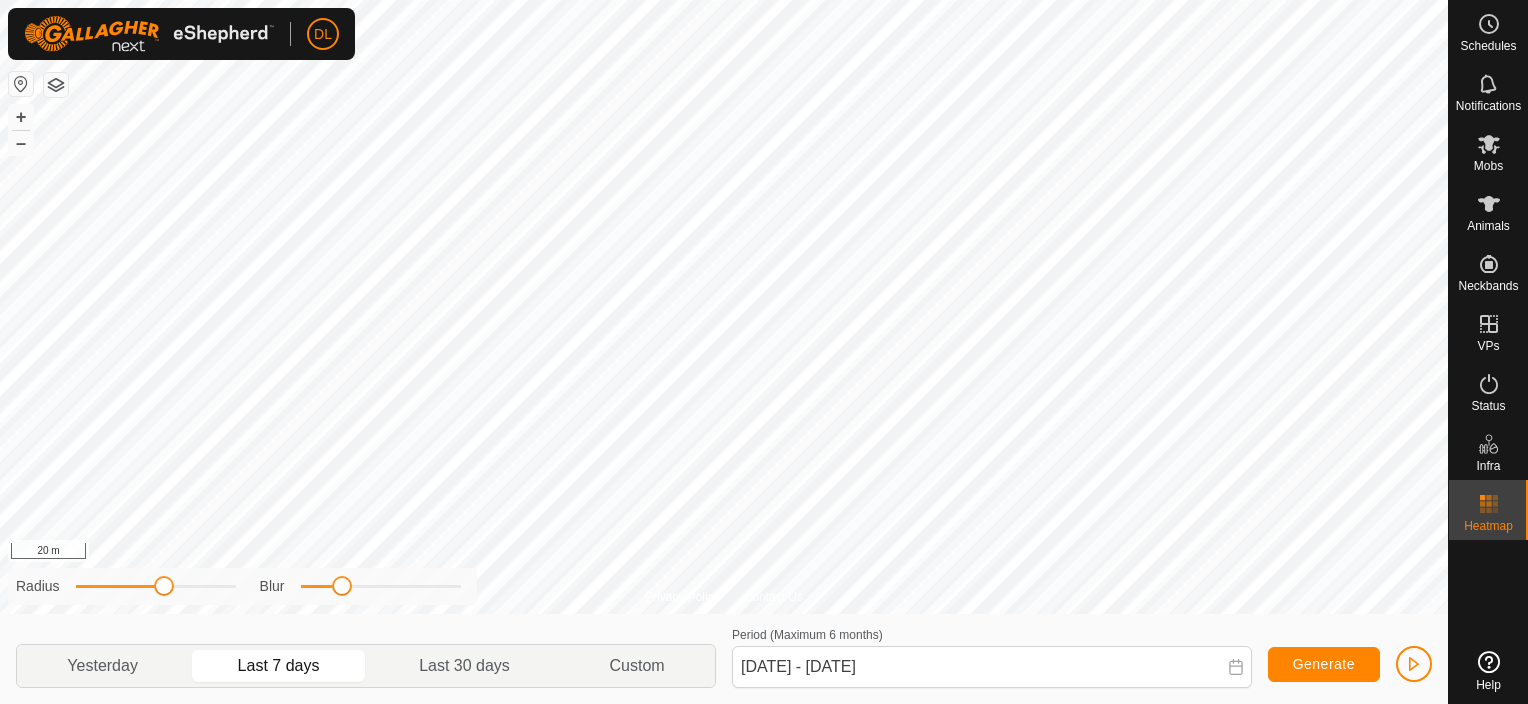 drag, startPoint x: 305, startPoint y: 590, endPoint x: 340, endPoint y: 591, distance: 35.014282 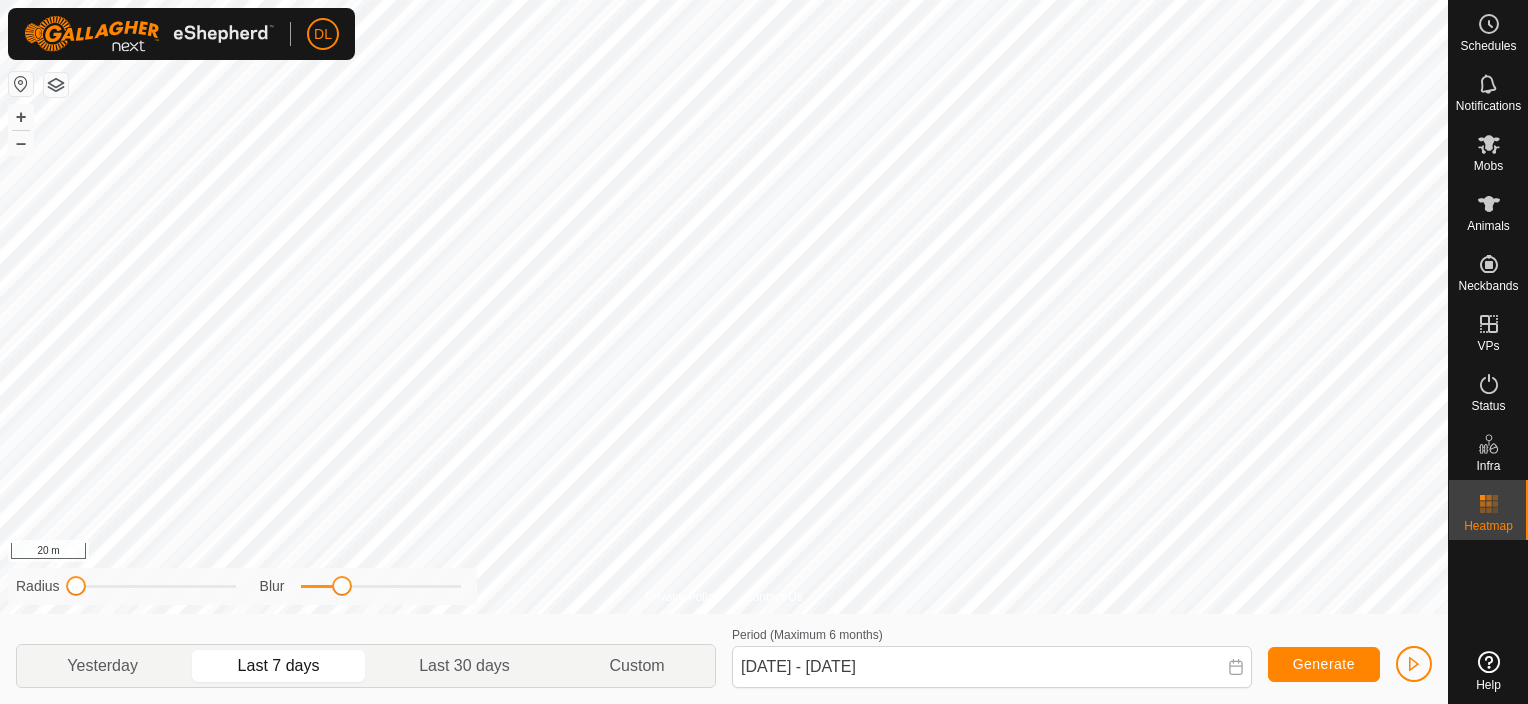 click on "Privacy Policy Contact Us
[NUMBER]
[PHONE]
Mob 1
[DATE] [TIME] + – ⇧ i [NUMBER] m Radius Blur Yesterday Last 7 days Last 30 days Custom Period (Maximum 6 months)  [DATE] - [DATE] Generate" 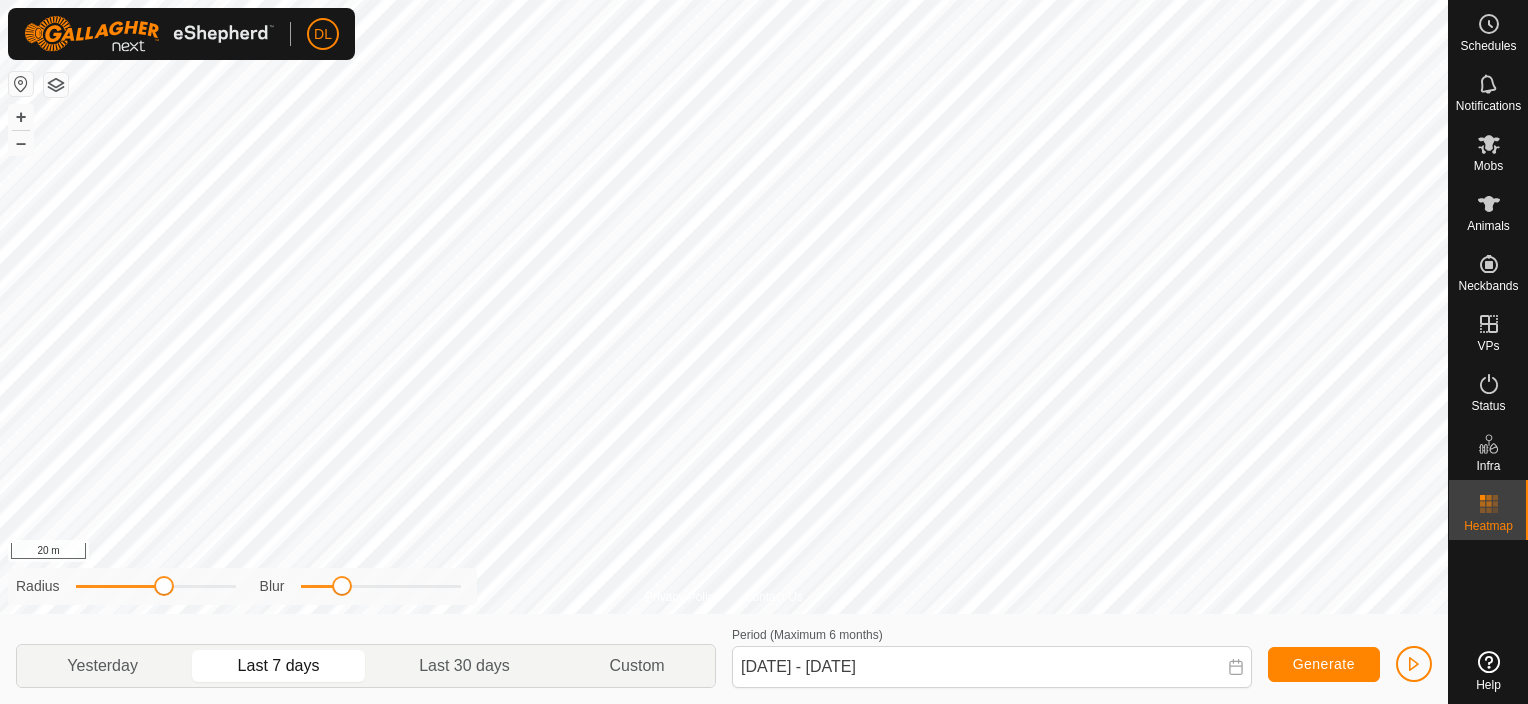 drag, startPoint x: 71, startPoint y: 585, endPoint x: 165, endPoint y: 581, distance: 94.08507 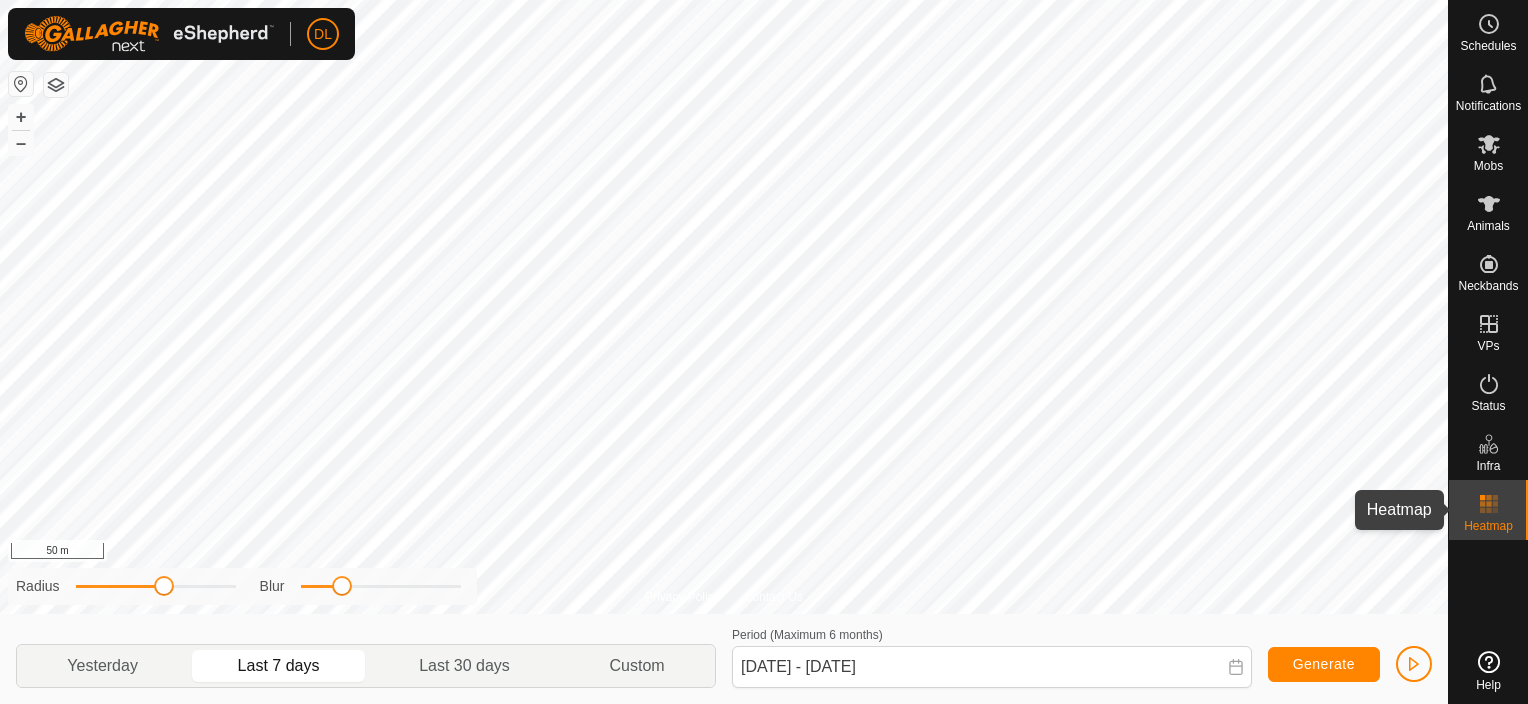 click on "Heatmap" at bounding box center [1488, 510] 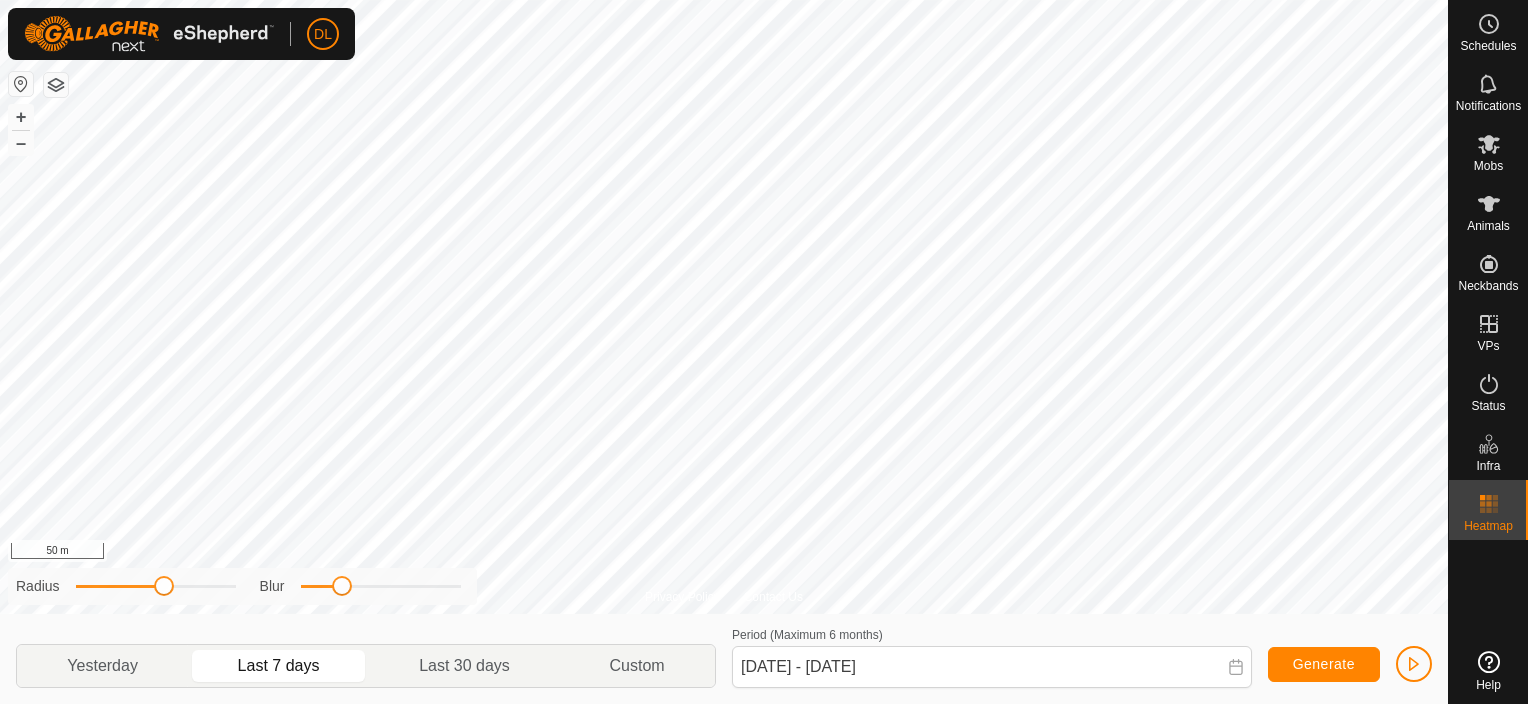 click at bounding box center [1489, 504] 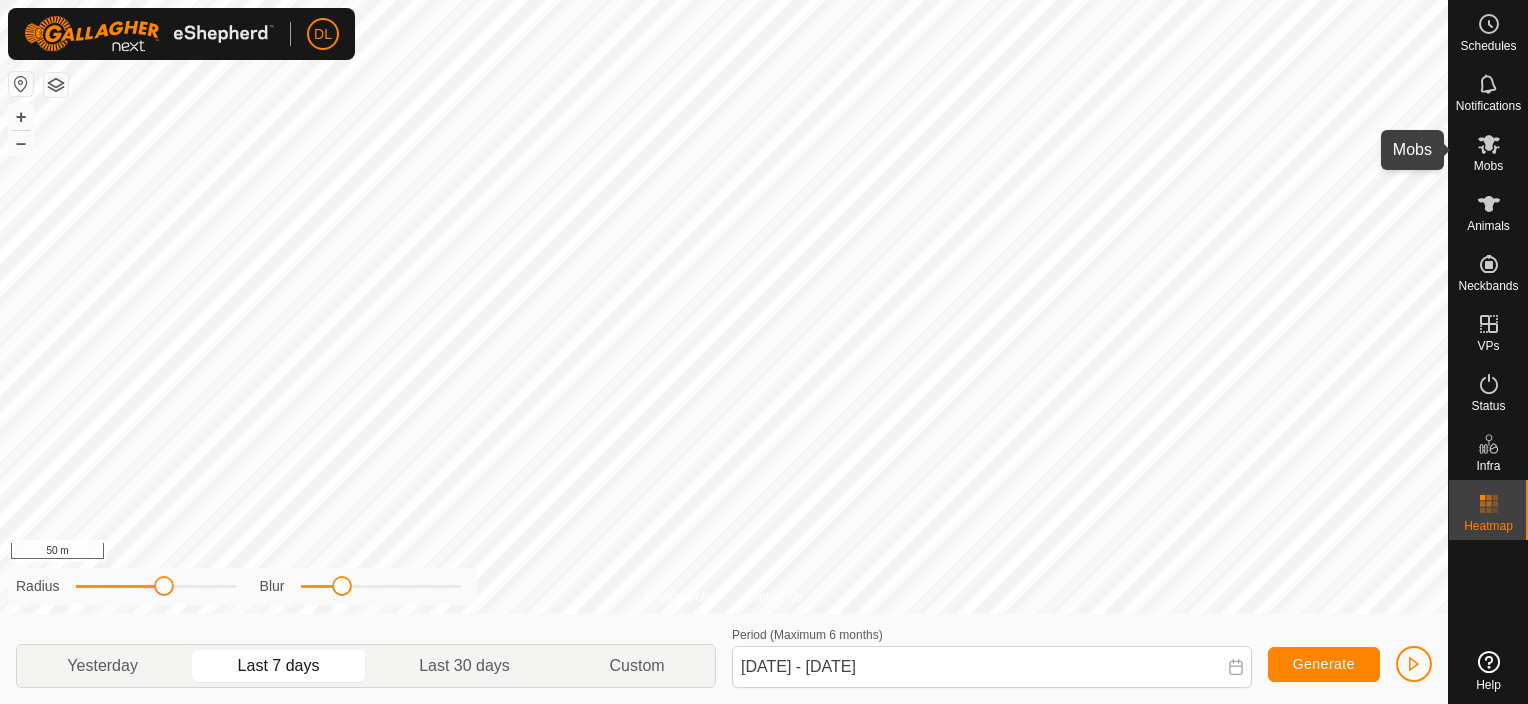 click at bounding box center [1489, 144] 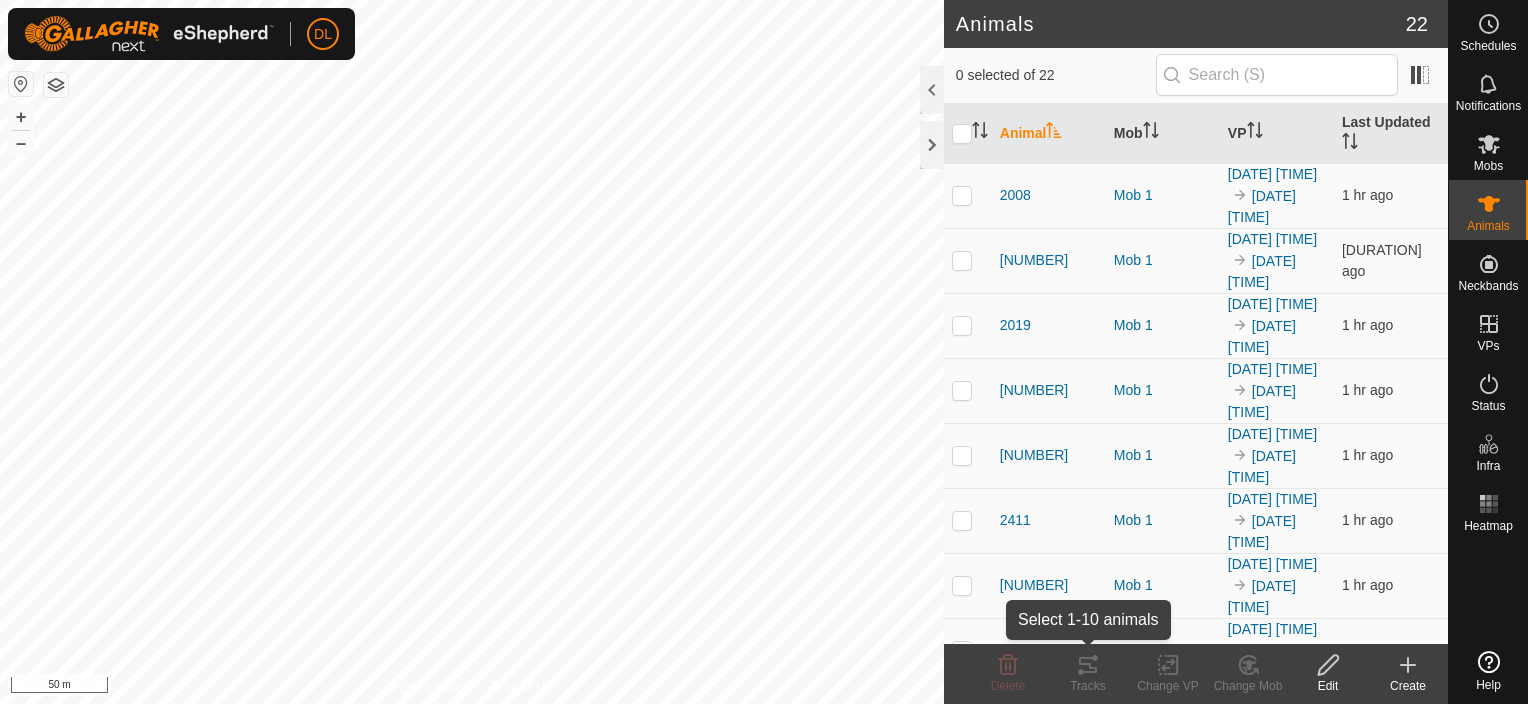 click on "Tracks" 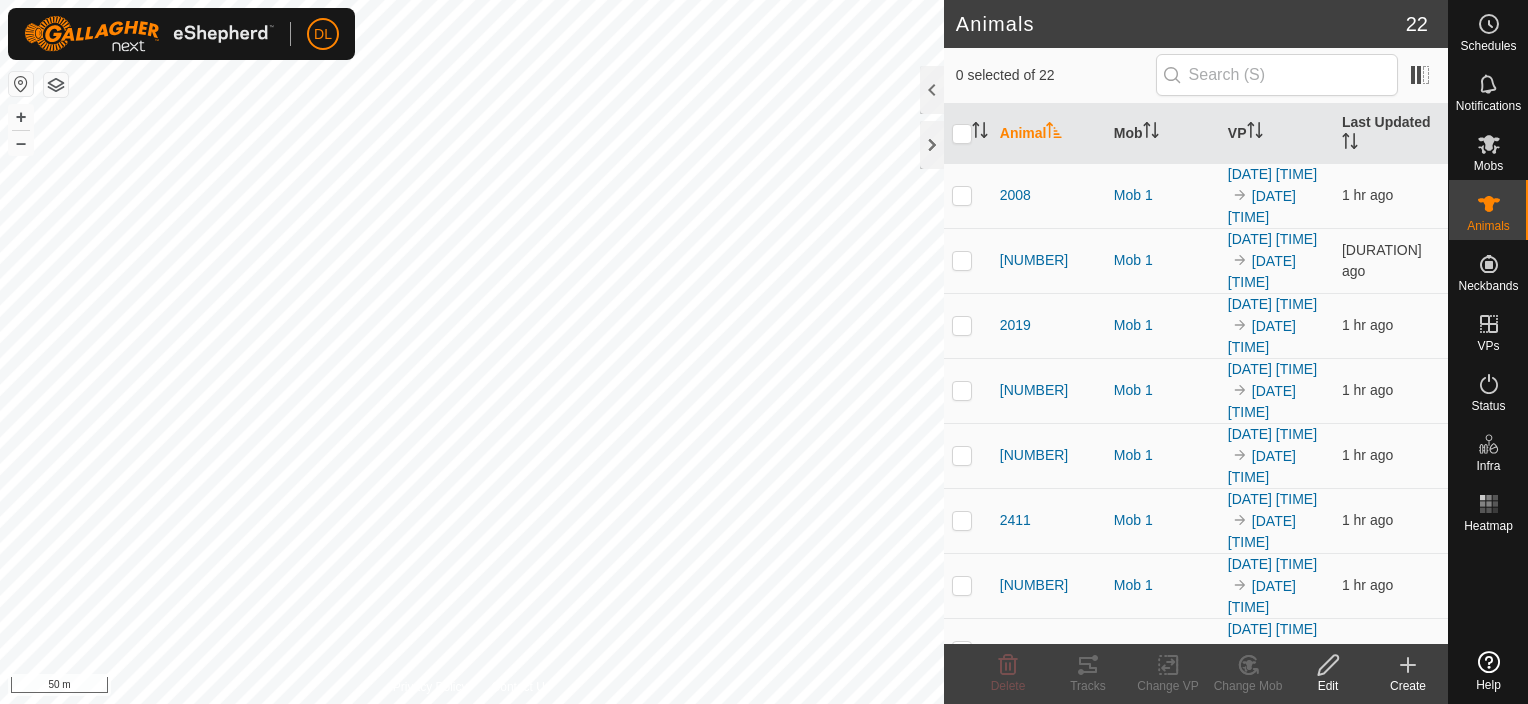 click on "Tracks" 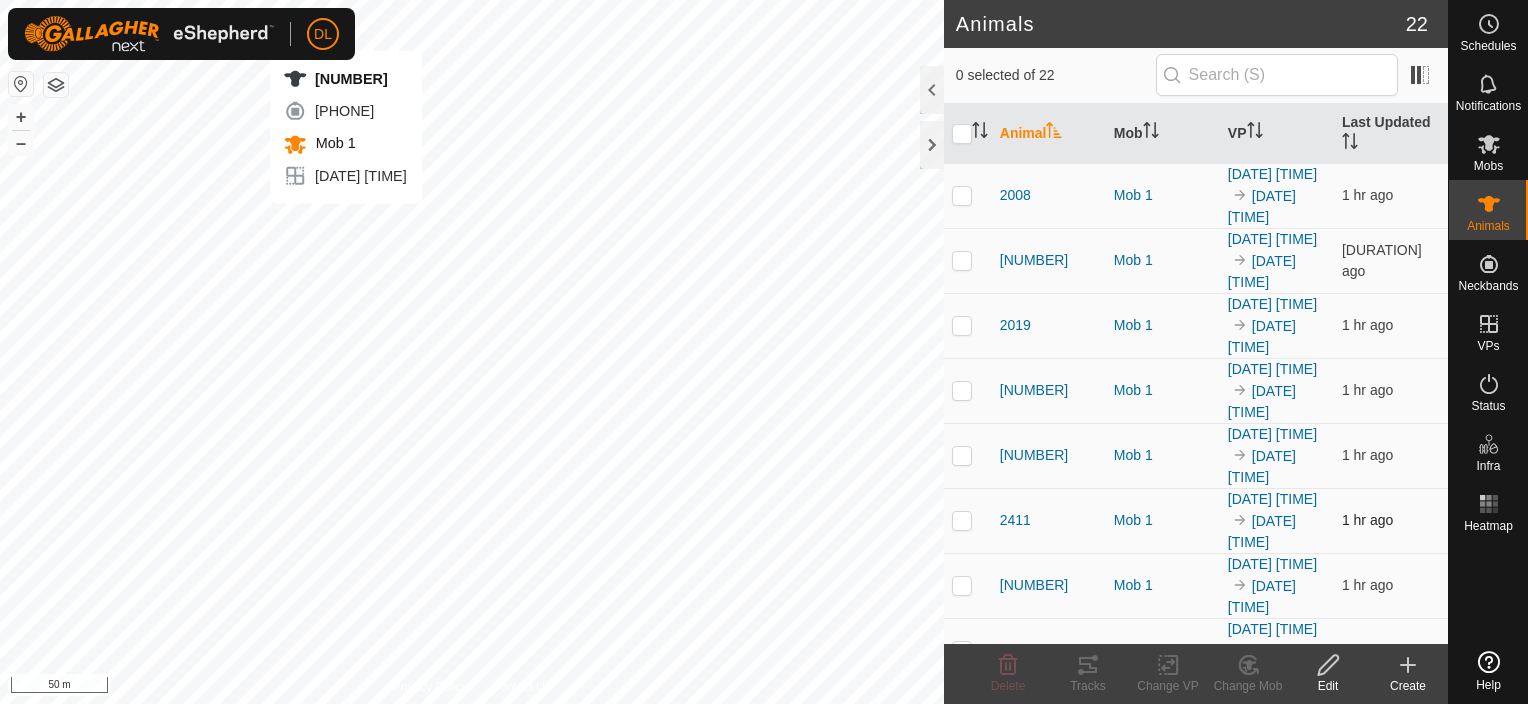 checkbox on "true" 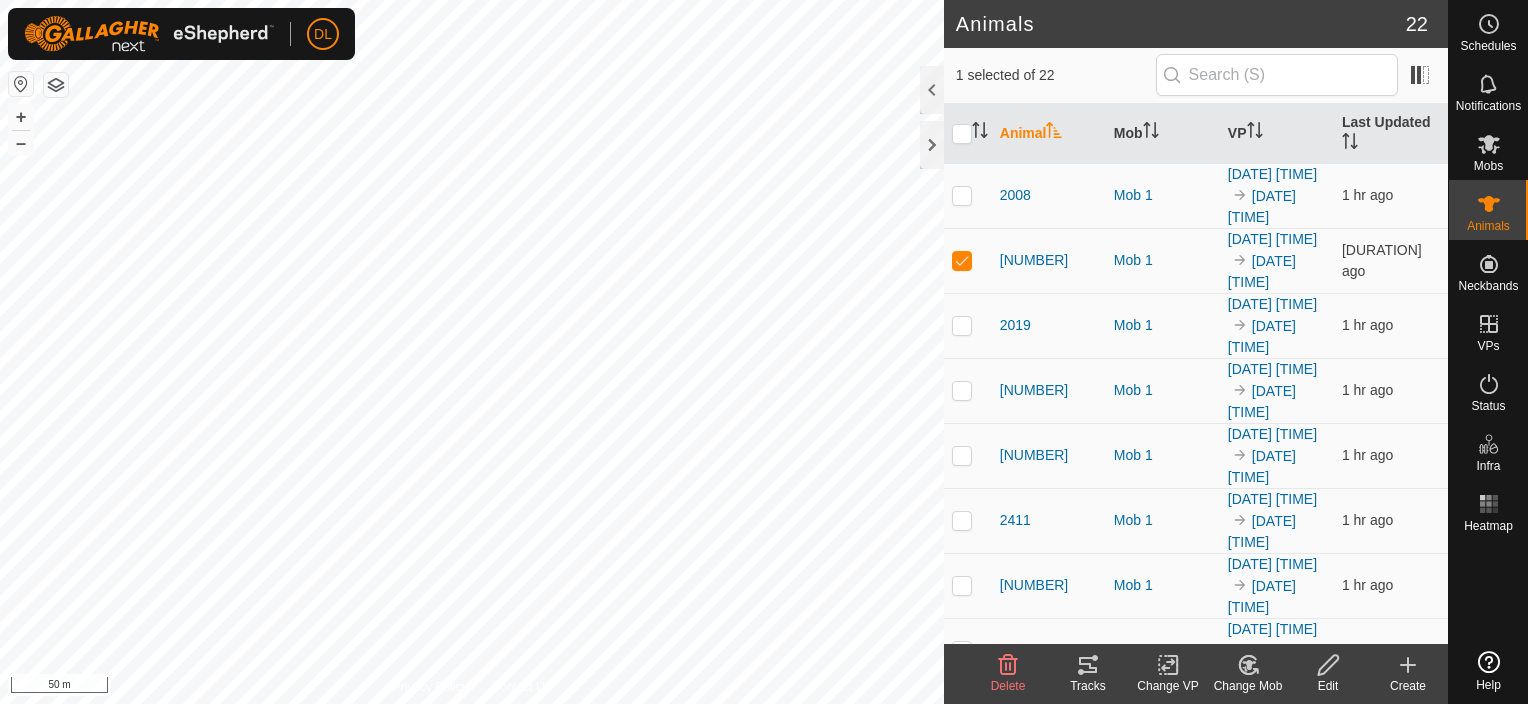 click 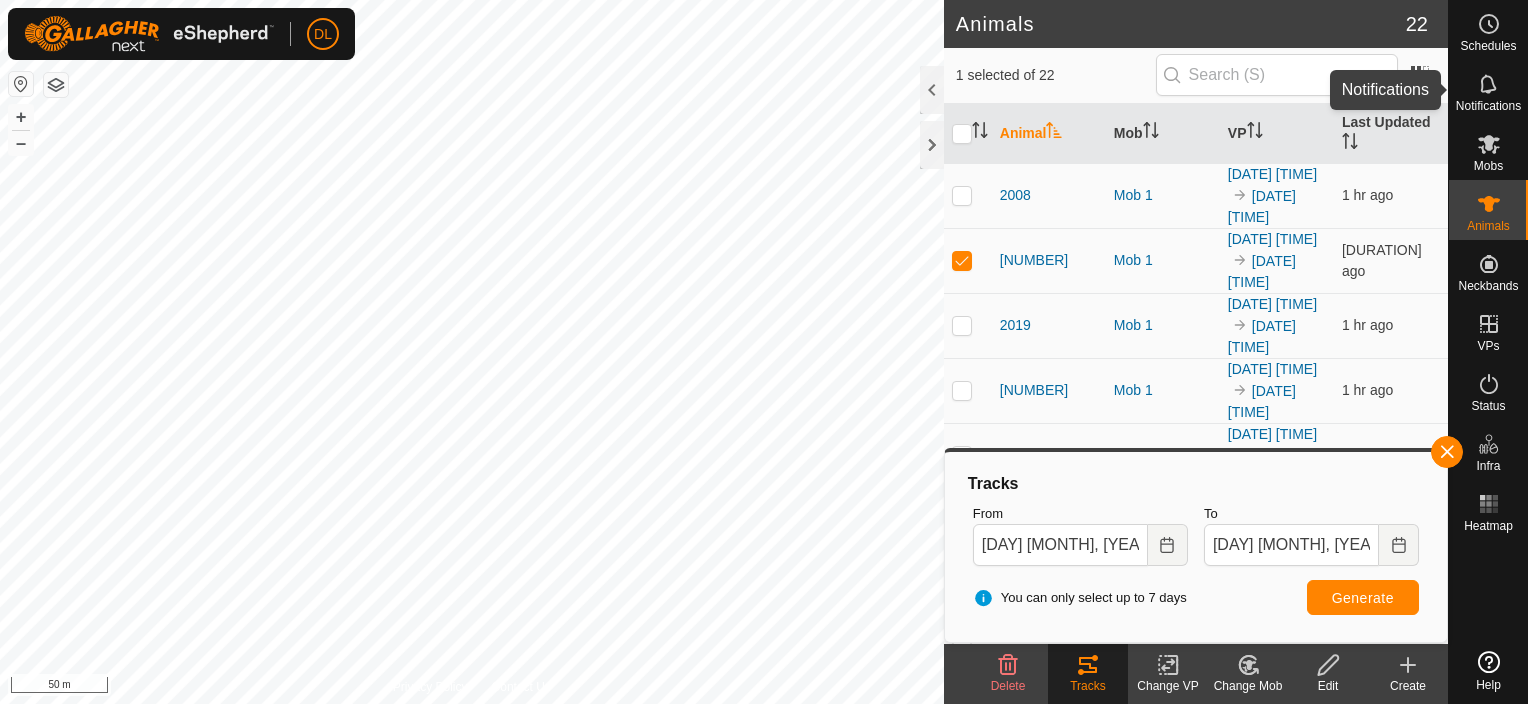 click on "Notifications" at bounding box center [1488, 106] 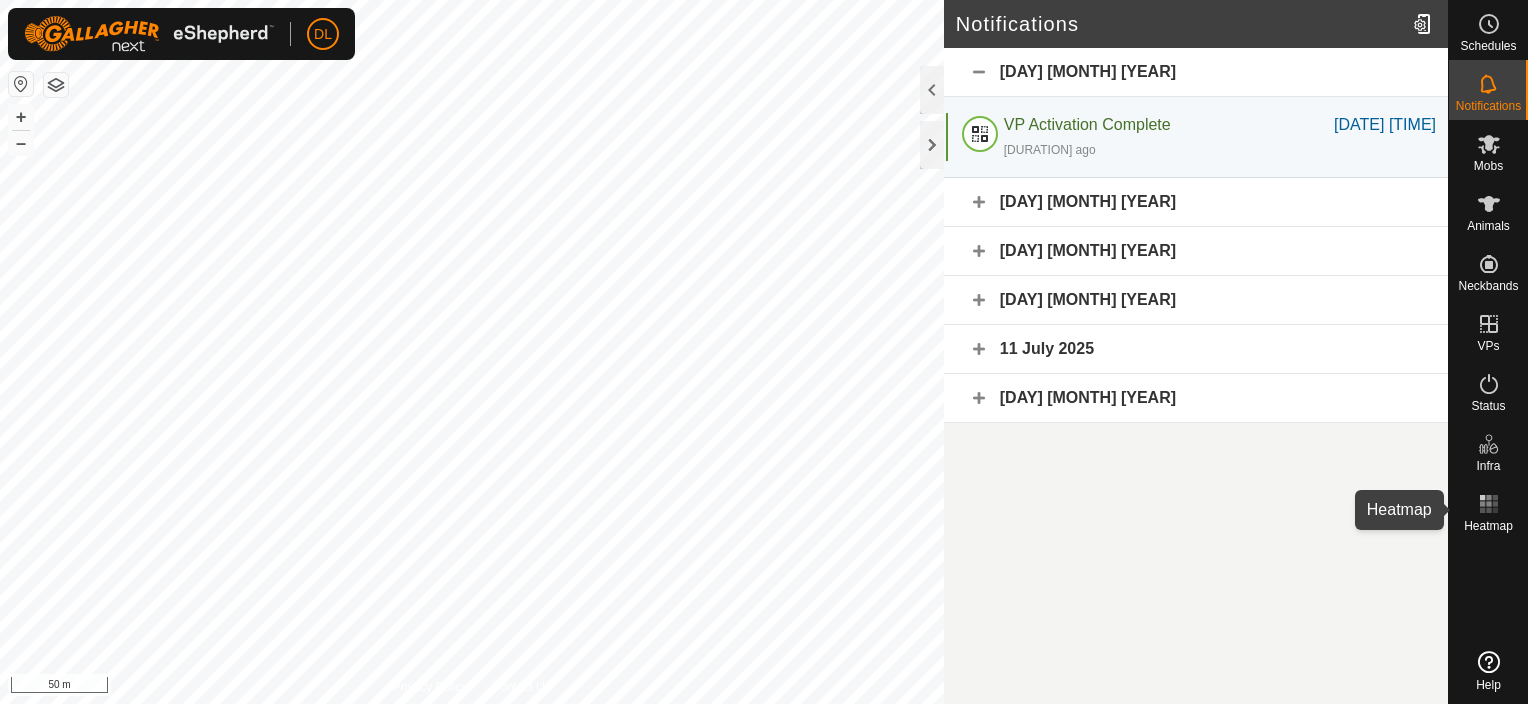 click 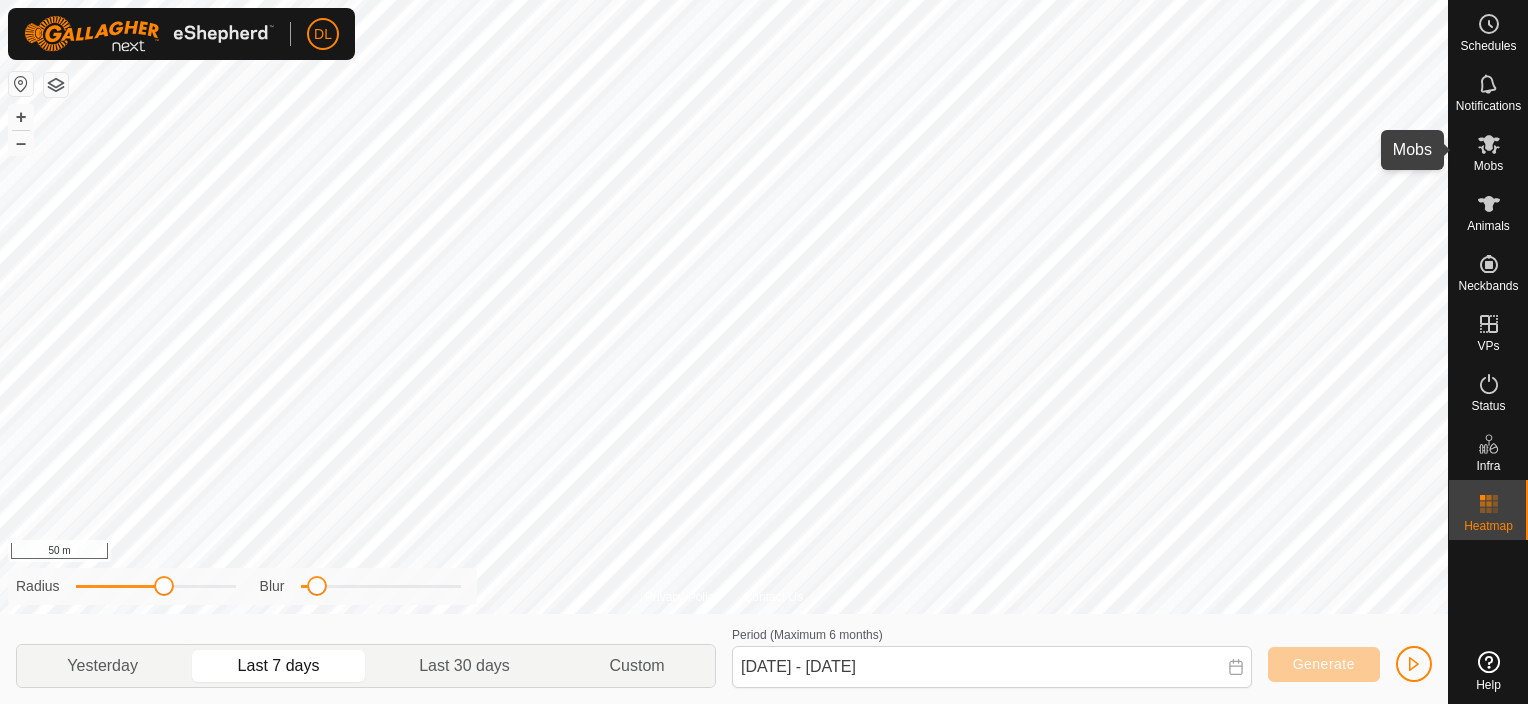 click 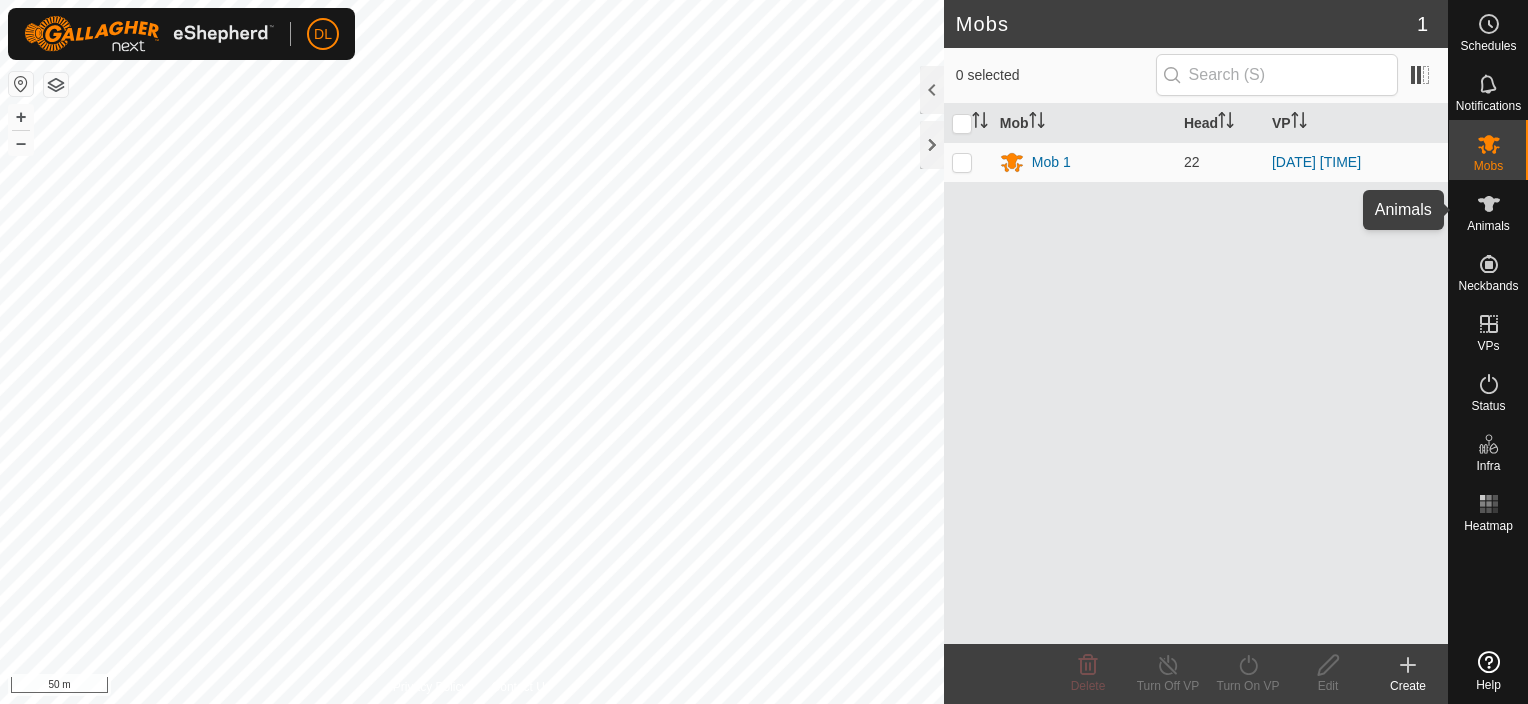 click 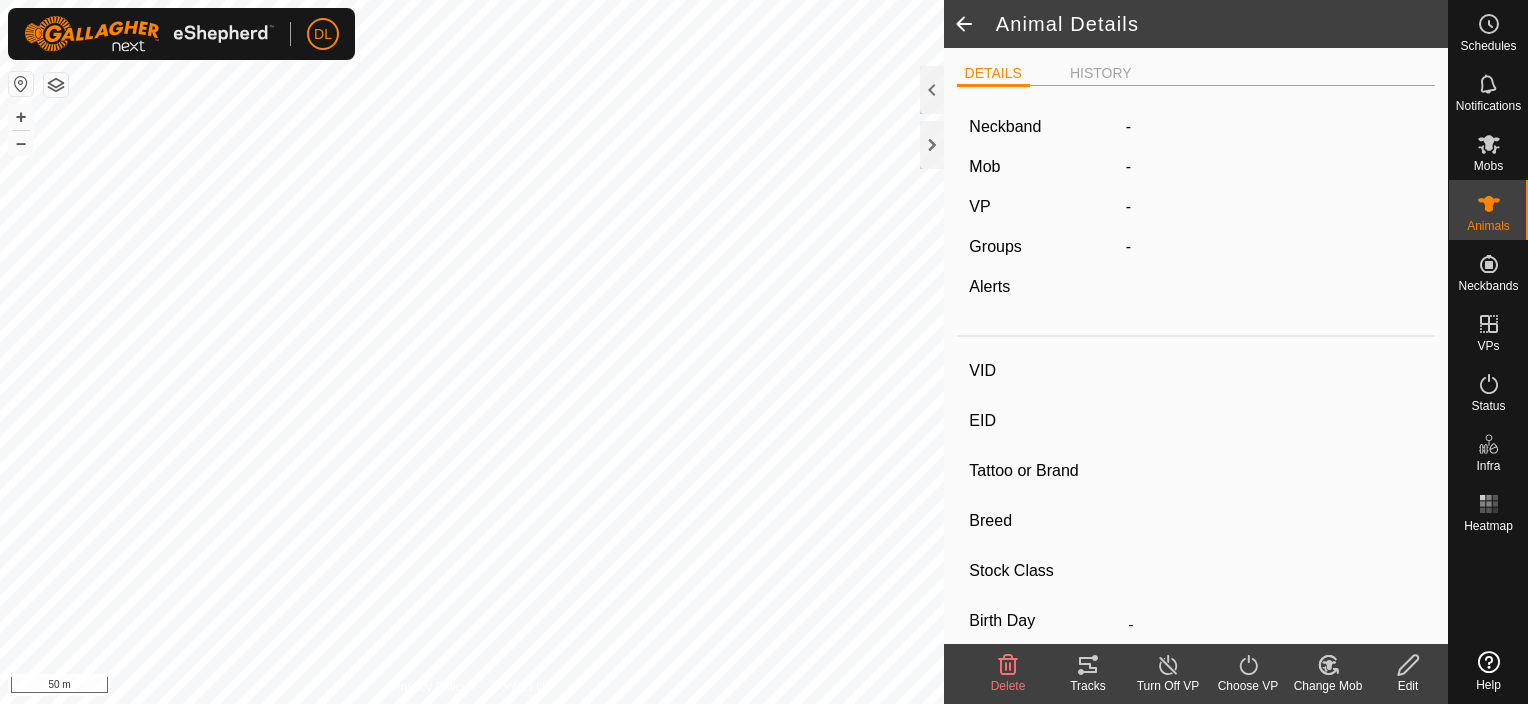 type on "65" 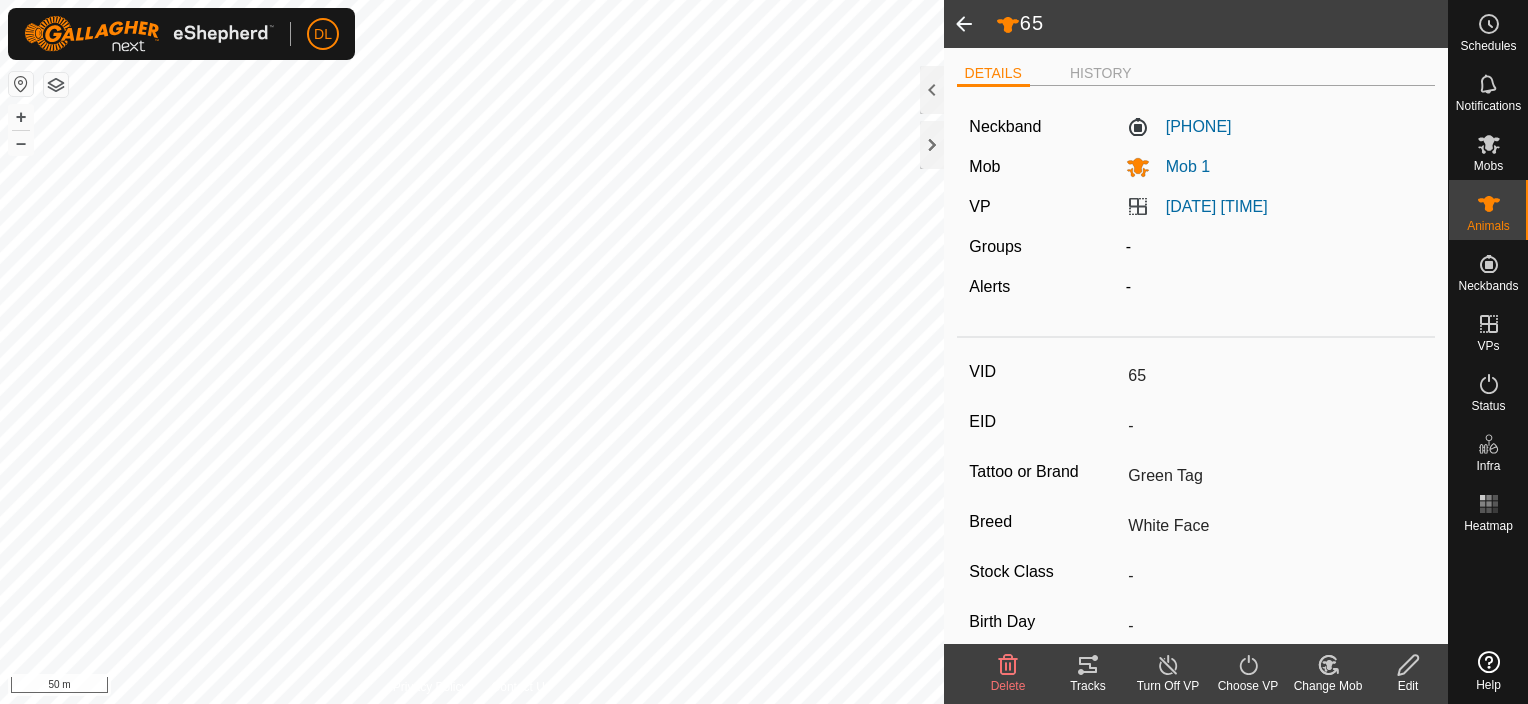 click 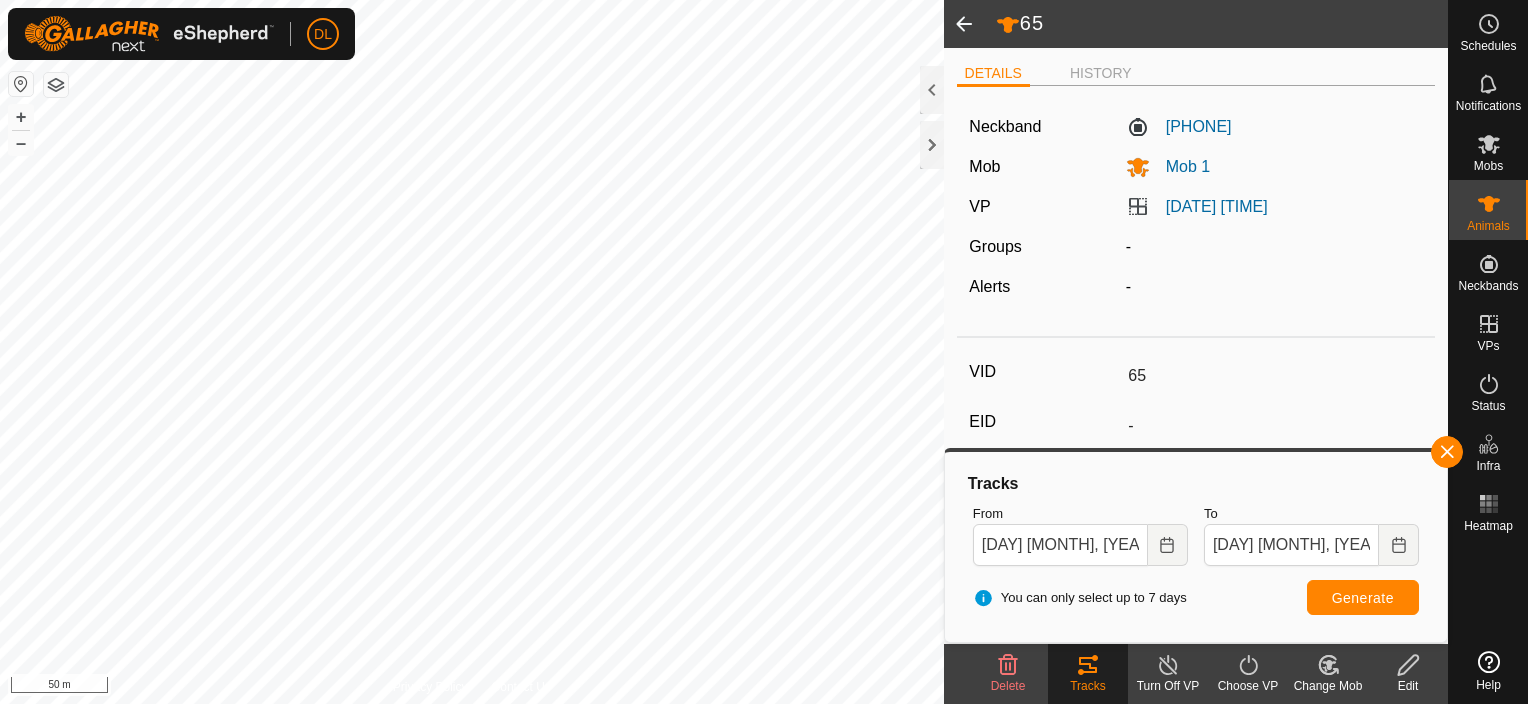 click 